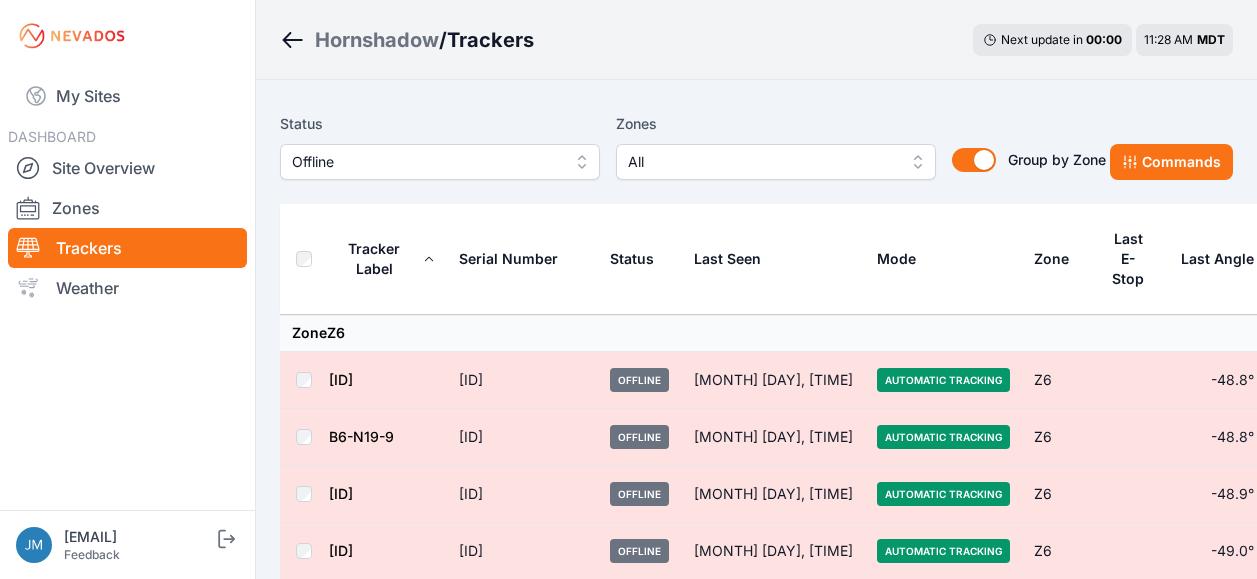 scroll, scrollTop: 12252, scrollLeft: 0, axis: vertical 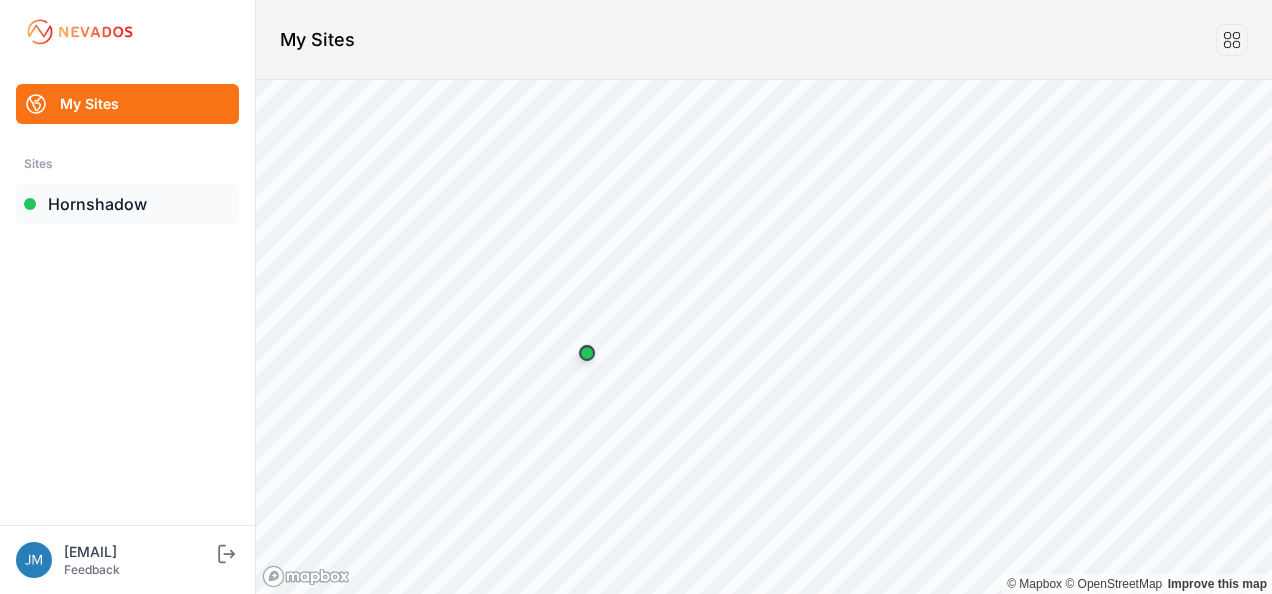 click on "Hornshadow" at bounding box center (127, 204) 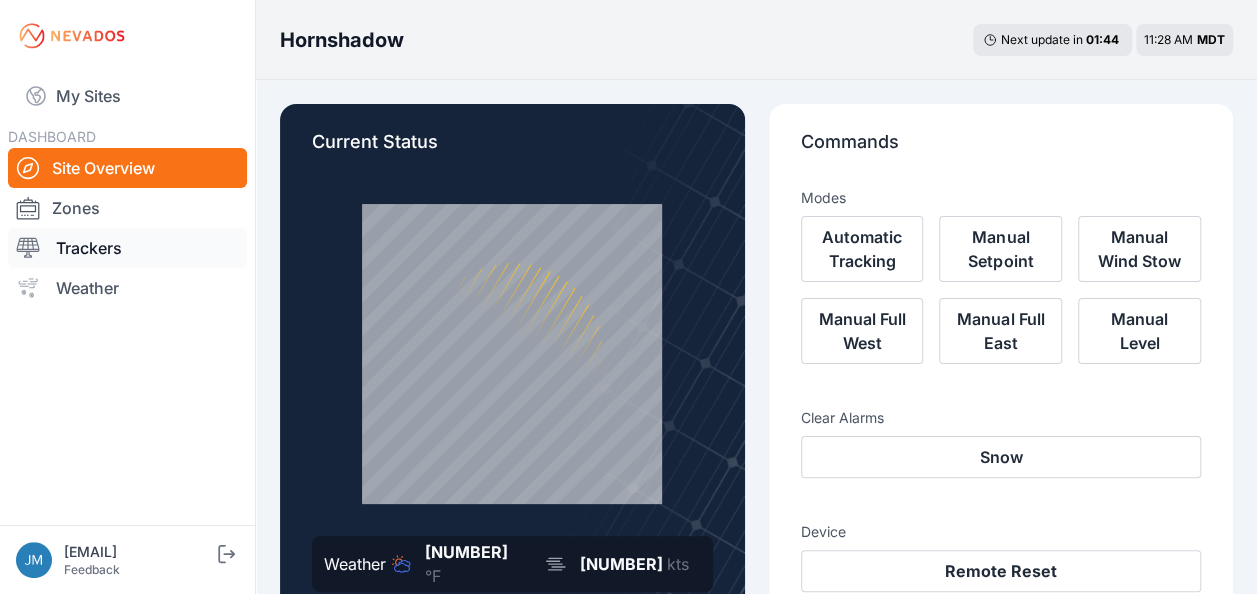 click on "Trackers" at bounding box center [127, 248] 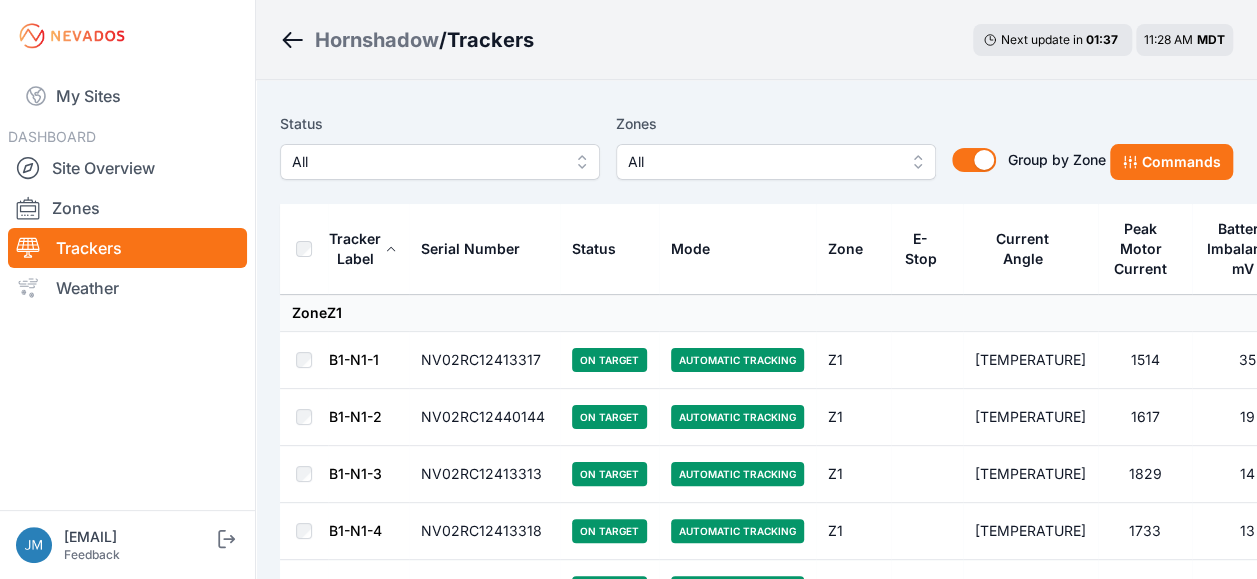 click on "All" at bounding box center [440, 162] 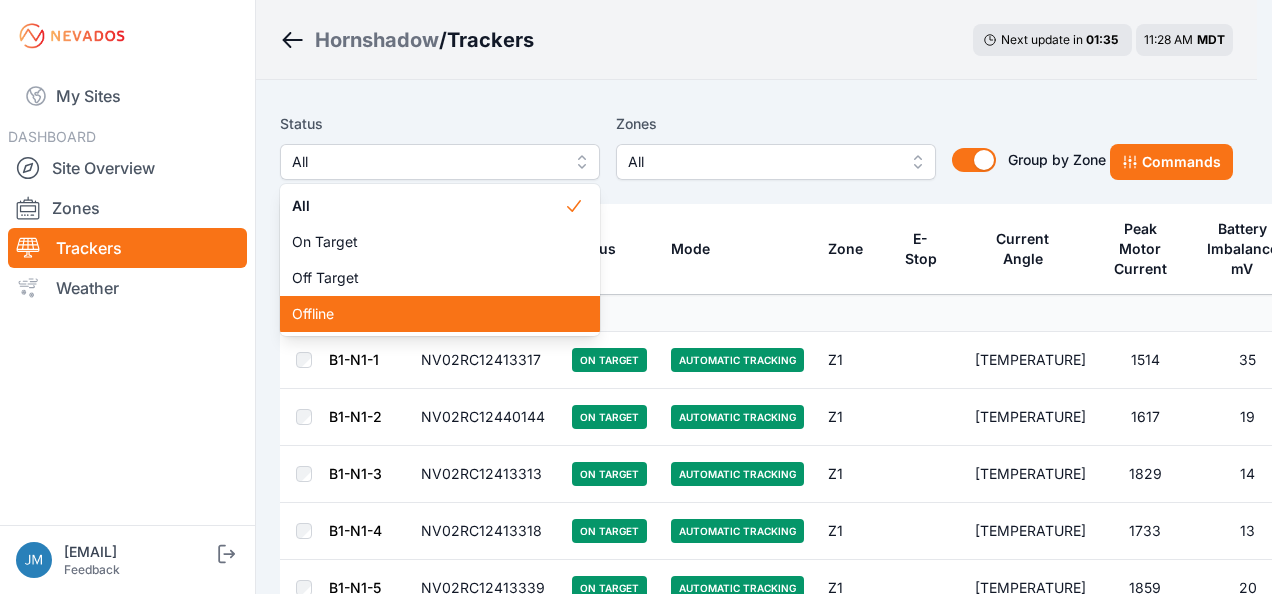click on "Offline" at bounding box center (428, 314) 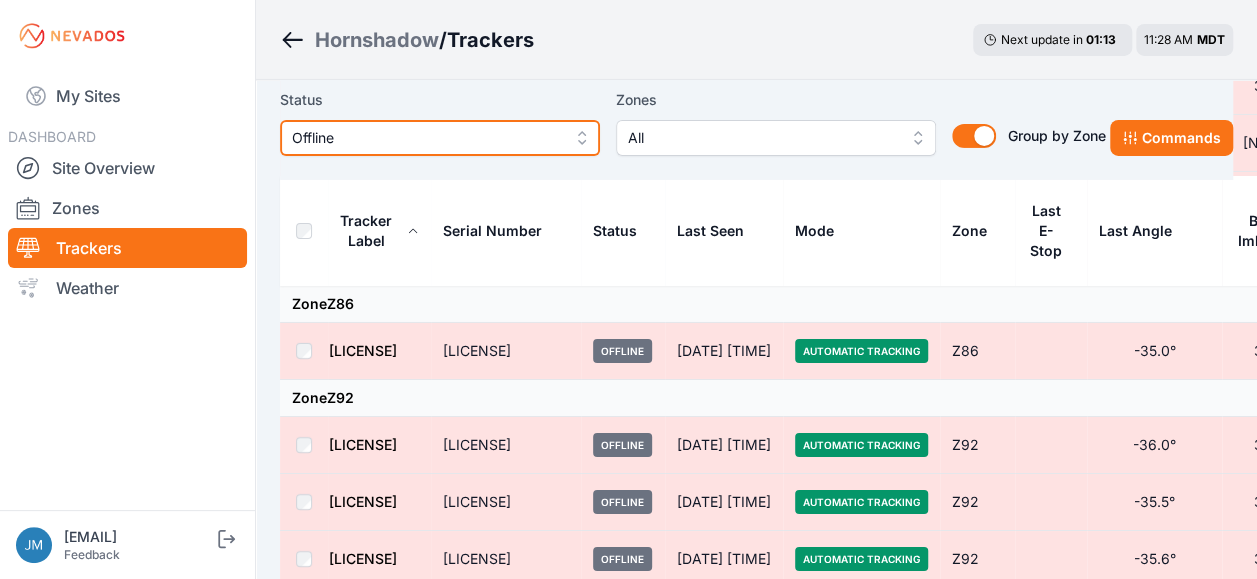 scroll, scrollTop: 7044, scrollLeft: 0, axis: vertical 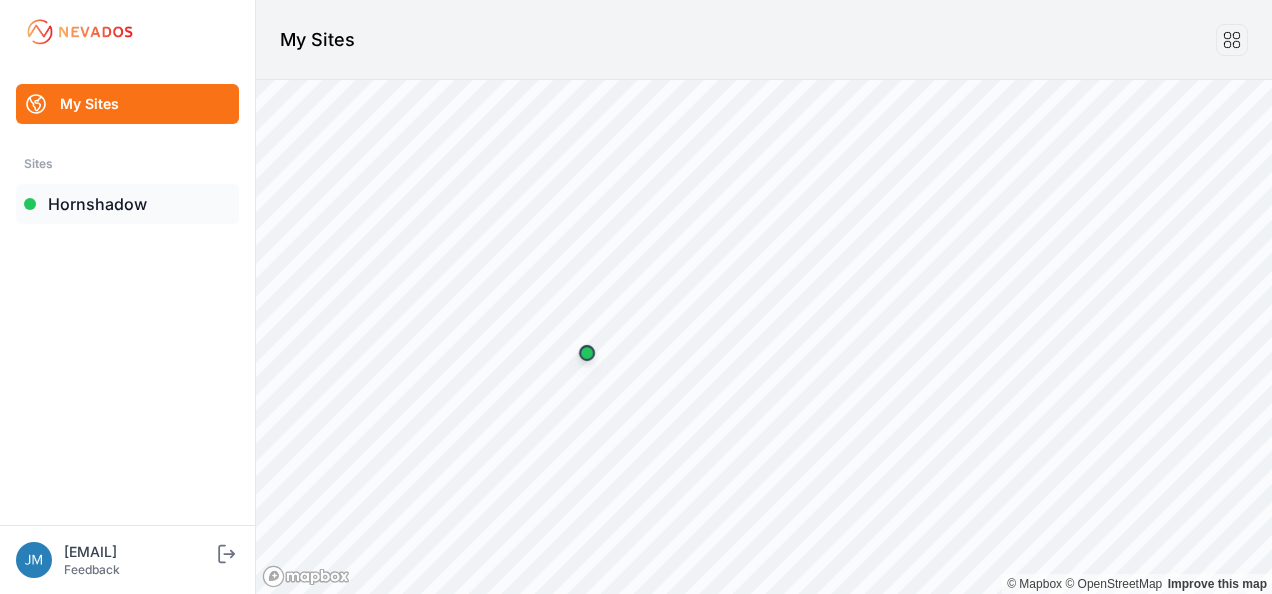click on "Hornshadow" at bounding box center [127, 204] 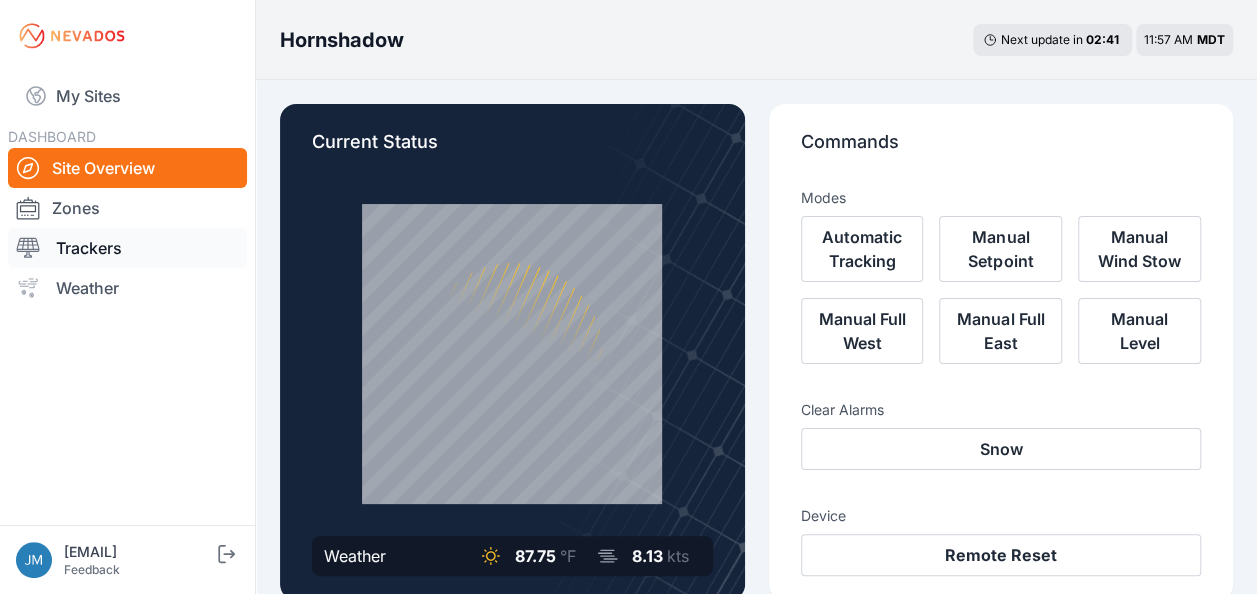 click on "Trackers" at bounding box center (127, 248) 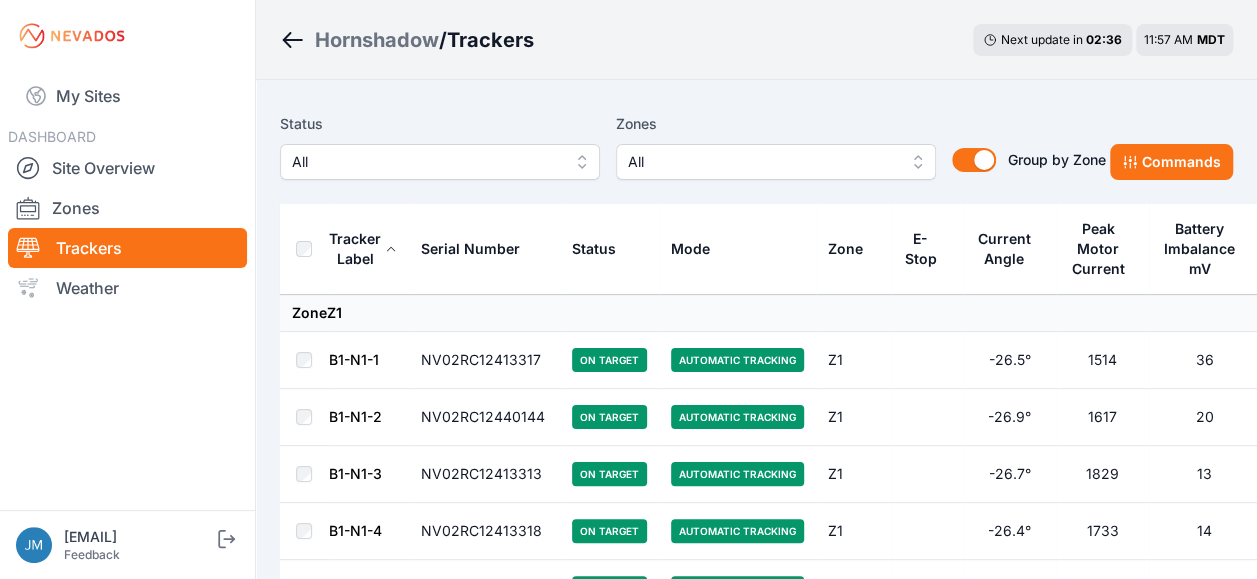 click on "All" at bounding box center [440, 162] 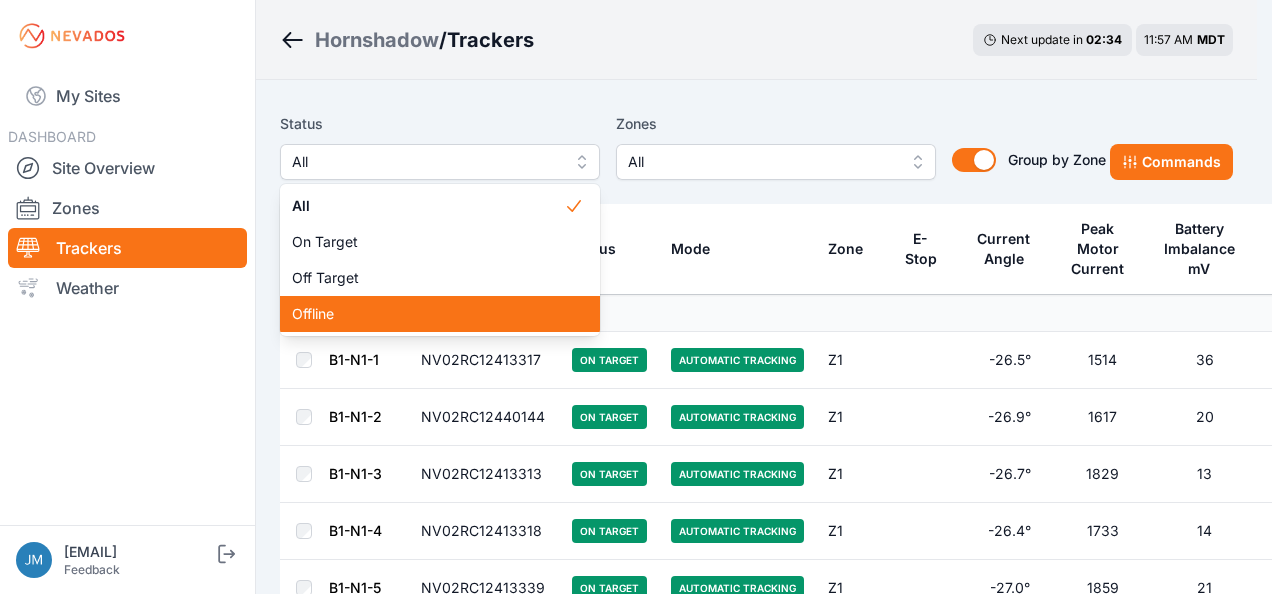 click on "Offline" at bounding box center (428, 314) 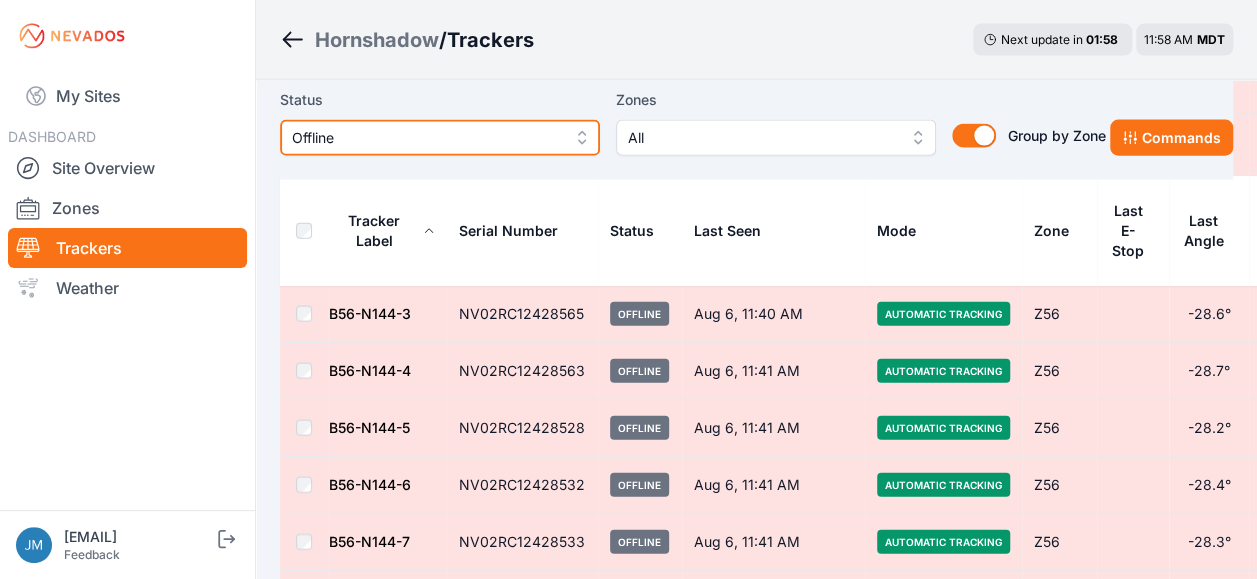 scroll, scrollTop: 9635, scrollLeft: 0, axis: vertical 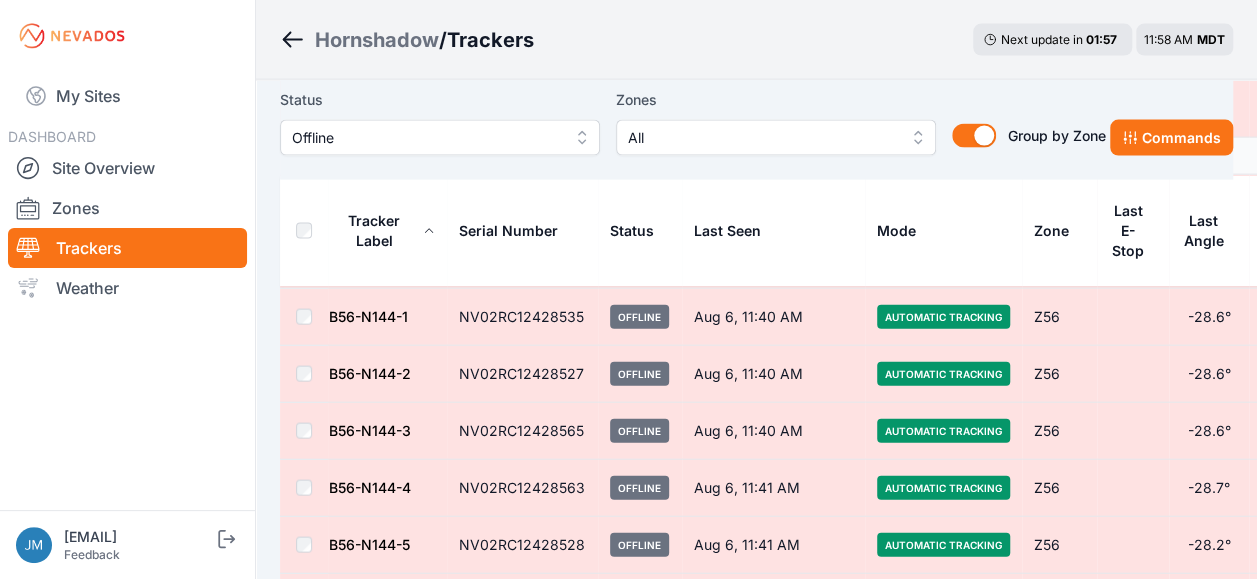 click on "Offline" at bounding box center (440, 138) 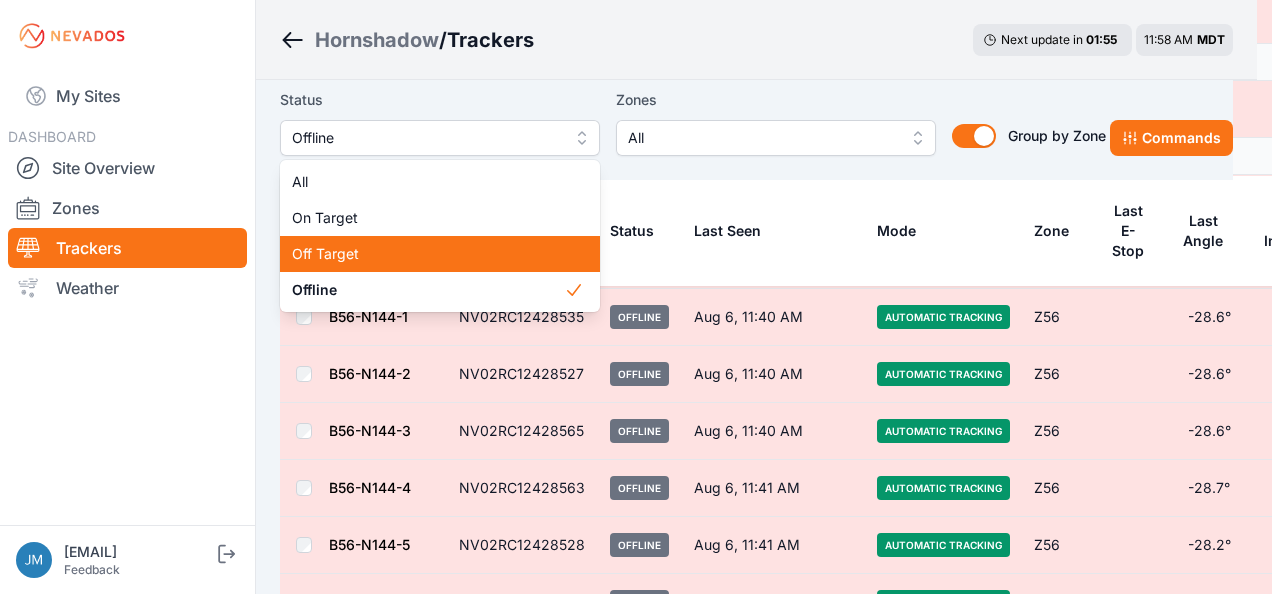 click on "Off Target" at bounding box center (428, 254) 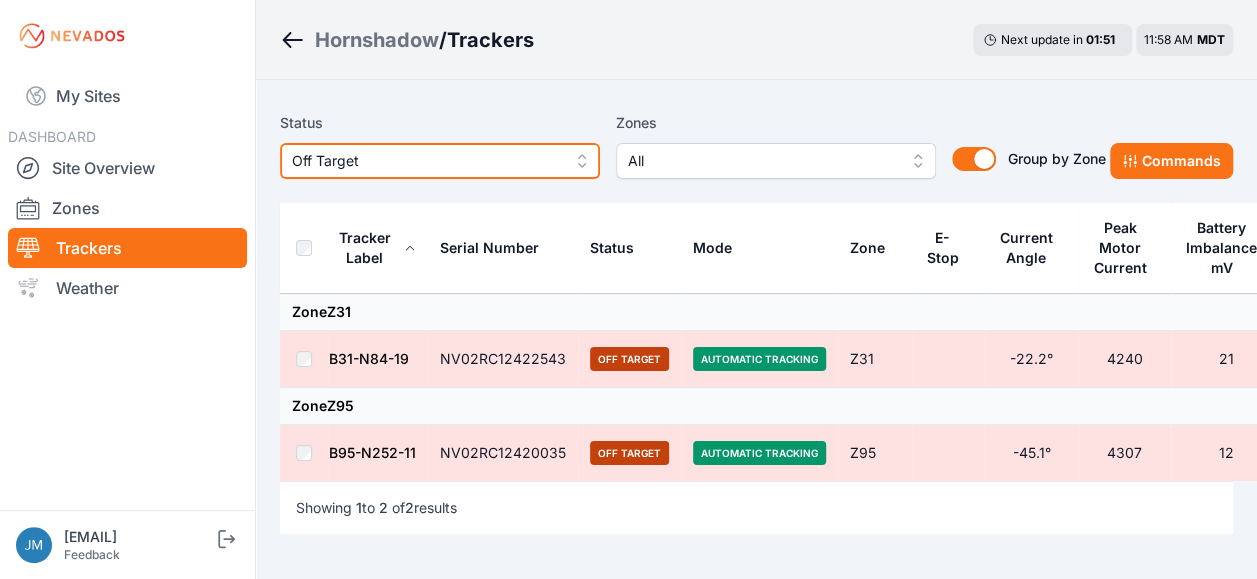 scroll, scrollTop: 0, scrollLeft: 0, axis: both 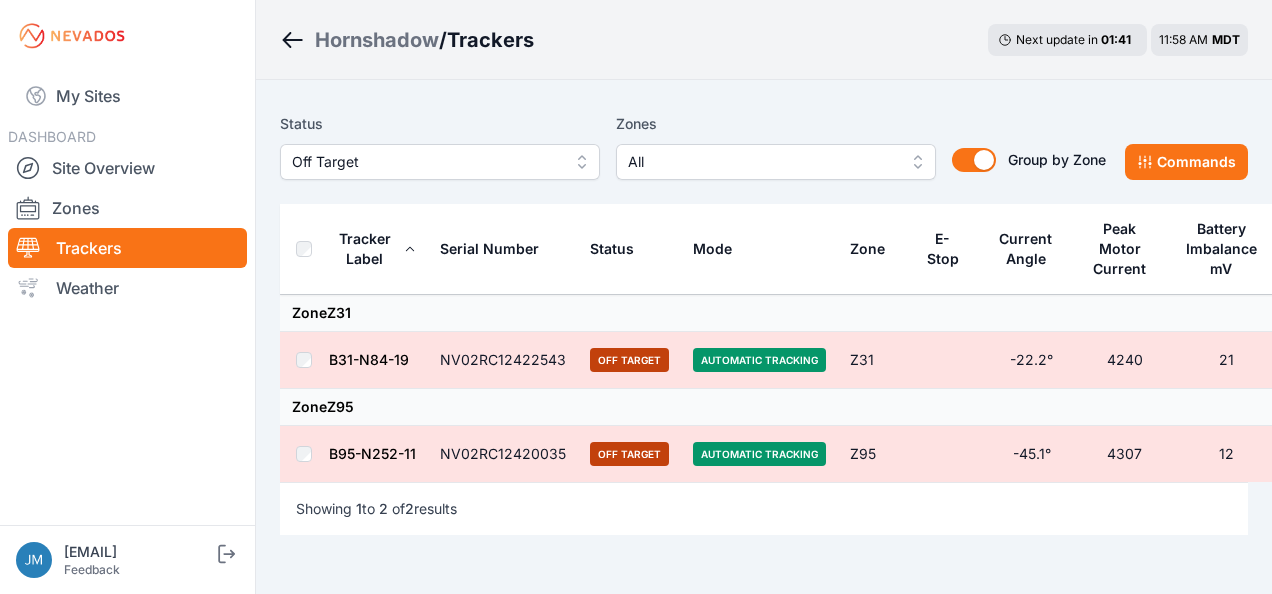 click on "Off Target" at bounding box center [440, 162] 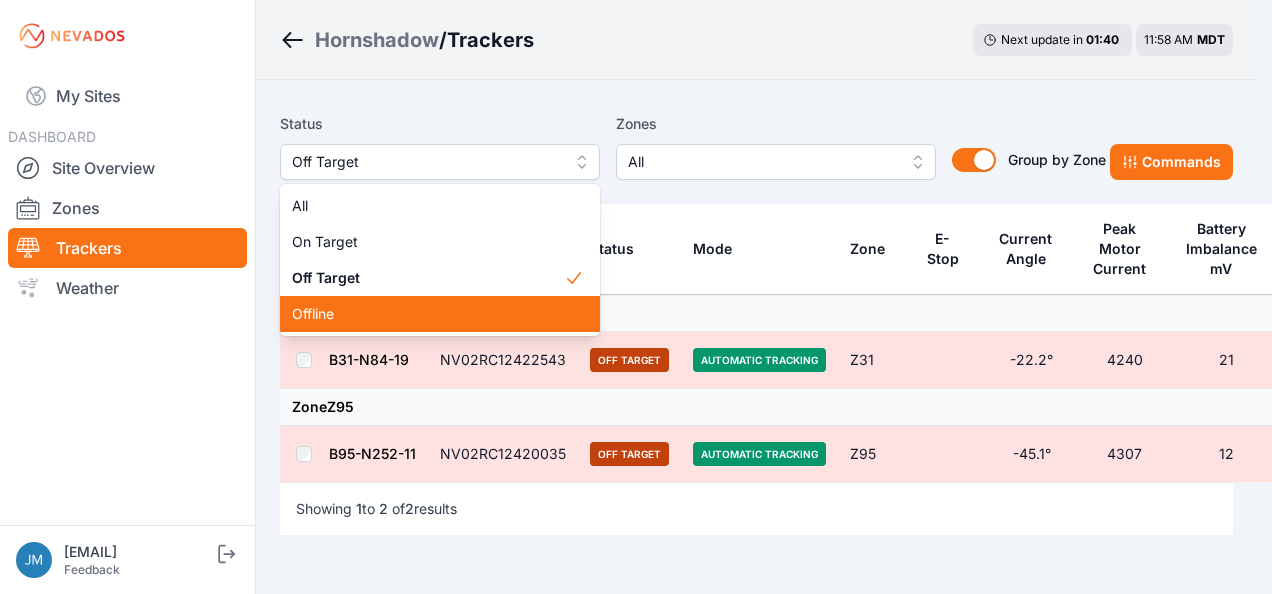 click on "Offline" at bounding box center (428, 314) 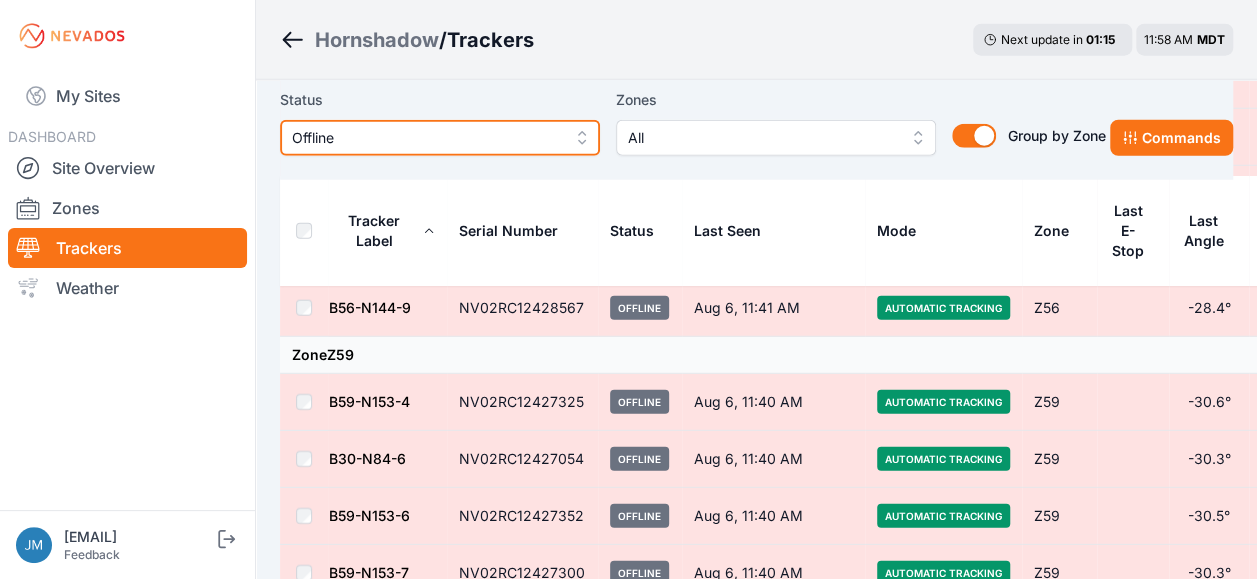 scroll, scrollTop: 10100, scrollLeft: 0, axis: vertical 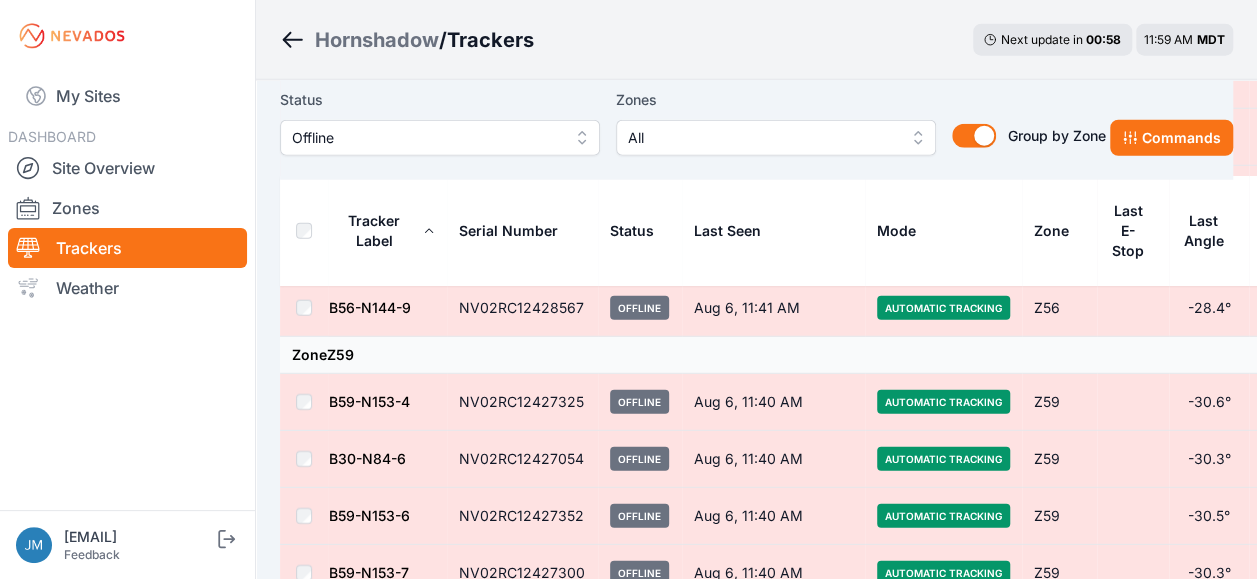 click on "All" at bounding box center (776, 138) 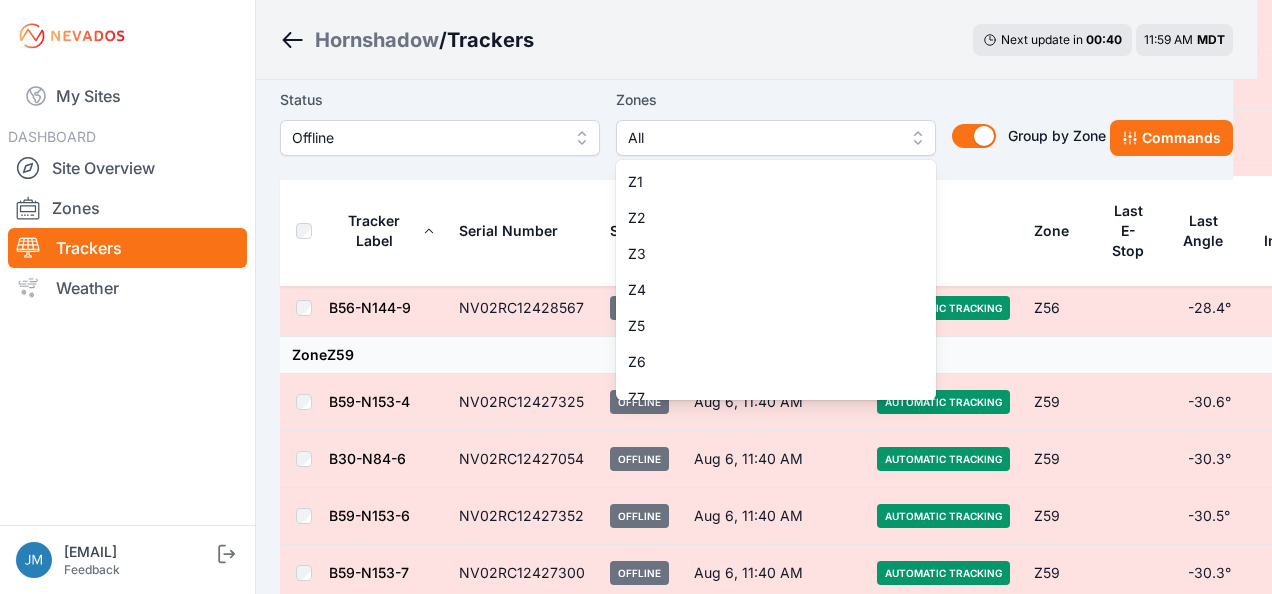 click on "Status Offline Zones All Z1 Z2 Z3 Z4 Z5 Z6 Z7 Z8 Z9 Z10 Z11 Z12 Z13 Z14 Z15 Z16 Z17 Z18 Z19 Z20 Z21 Z22 Z23 Z24 Z25 Z26 Z27 Z28 Z29 Z30 Z31 Z32 Z33 Z34 Z35 Z36 Z37 Z38 Z39 Z40 Z41 Z42 Z43 Z44 Z45 Z46 Z47 Z48 Z49 Z50 Z51 Z52 Z53 Z54 Z55 Z56 Z57 Z58 Z59 Z60 Z61 Z62 Z63 Z64 Z65 Z66 Z67 Z68 Z69 Z70 Z71 Z72 Z73 Z74 Z75 Z76 Z77 Z78 Z79 Z80 Z81 Z82 Z83 Z84 Z85 Z86 Z87 Z88 Z89 Z90 Z91 Z92 Z93 Z94 Z95 Z96 Z97 Z98 Z99 Z100 Z101 Z102 Group by Zone Group by Zone Commands Tracker Label Serial Number Status Last Seen Mode Zone Last E-Stop Last Angle Last Battery Imbalance mV Last Pony Panel mV Zone  Z2 B2-N3-6 NV02RC12420510 Offline Aug 6, 11:40 AM Automatic Tracking Z2 -29.8° 3338.7 28630 B2-N3-7 NV02RC12413269 Offline Aug 6, 11:40 AM Automatic Tracking Z2 -30.9° 3334.7 28650 B2-N3-8 NV02RC12413048 Offline Aug 6, 11:40 AM Automatic Tracking Z2 -30.9° 3343.7 29000 B2-N3-9 NV02RC12413271 Offline Aug 6, 11:25 AM Automatic Tracking Z2 -33.8° 3346.7 29290 B2-N3-10 NV02RC12413045 Offline Aug 6, 11:25 AM Automatic Tracking" at bounding box center (756, -3565) 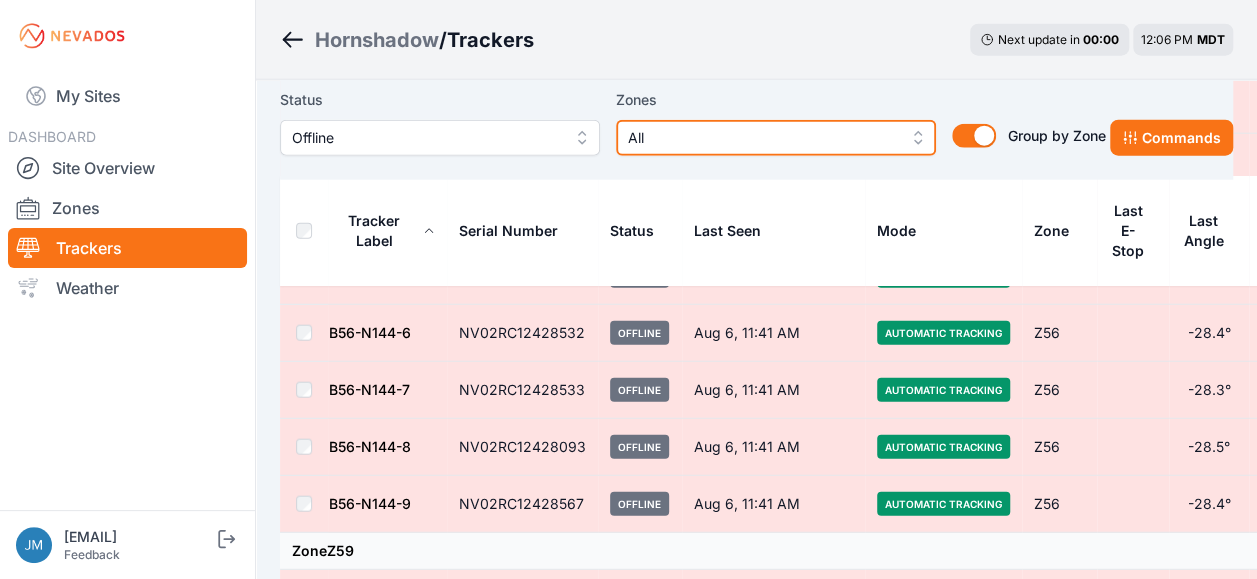 scroll, scrollTop: 9900, scrollLeft: 0, axis: vertical 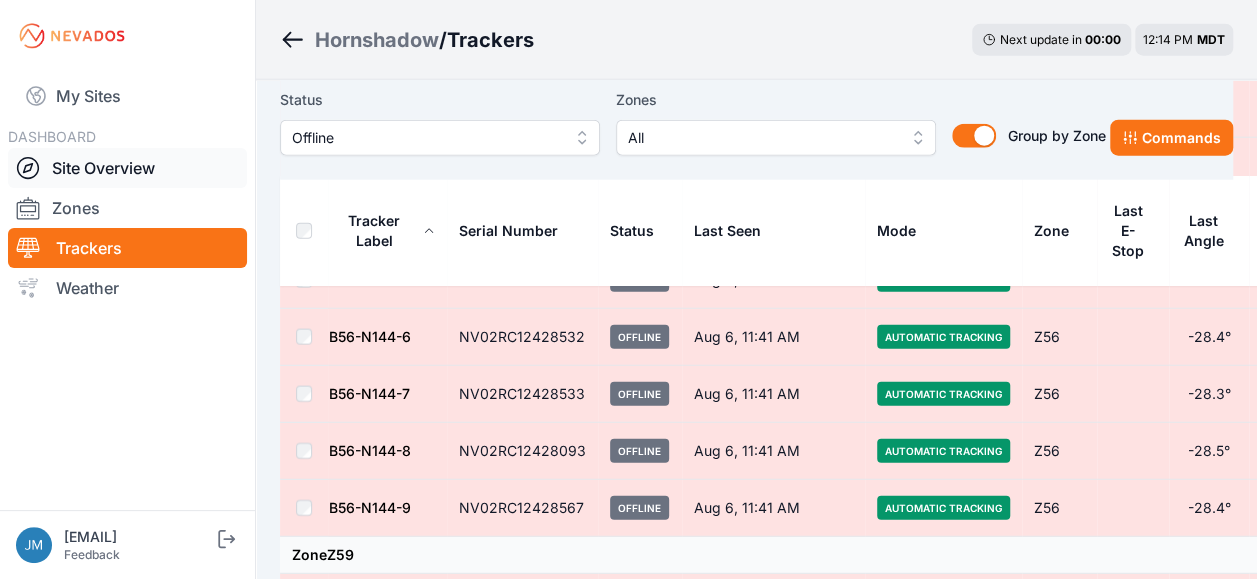 click on "Site Overview" at bounding box center (127, 168) 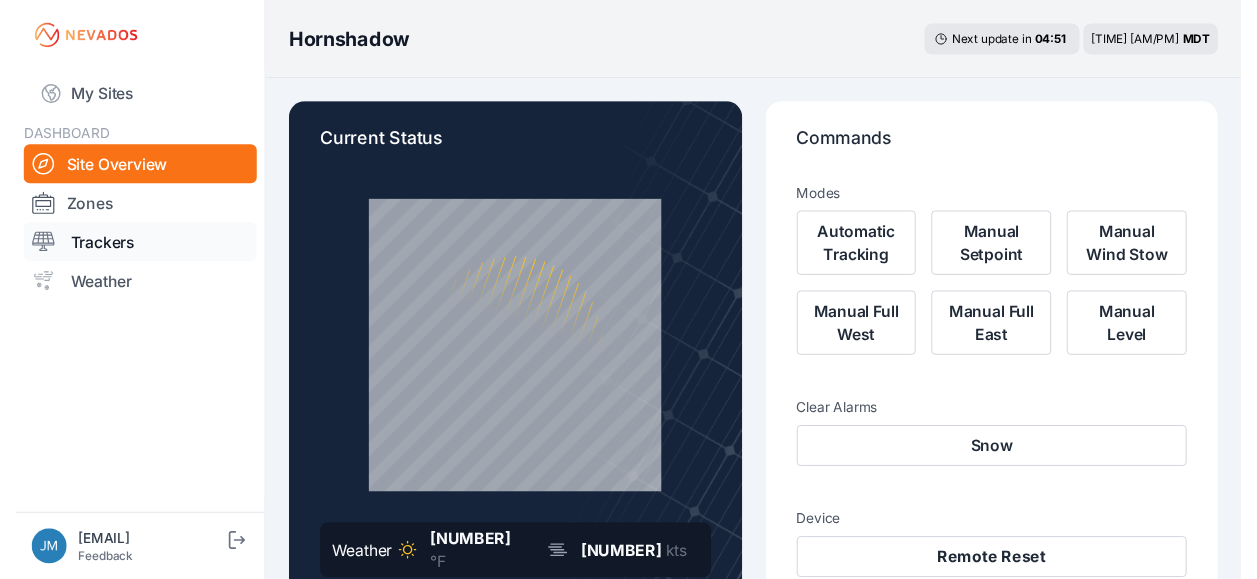 scroll, scrollTop: 0, scrollLeft: 0, axis: both 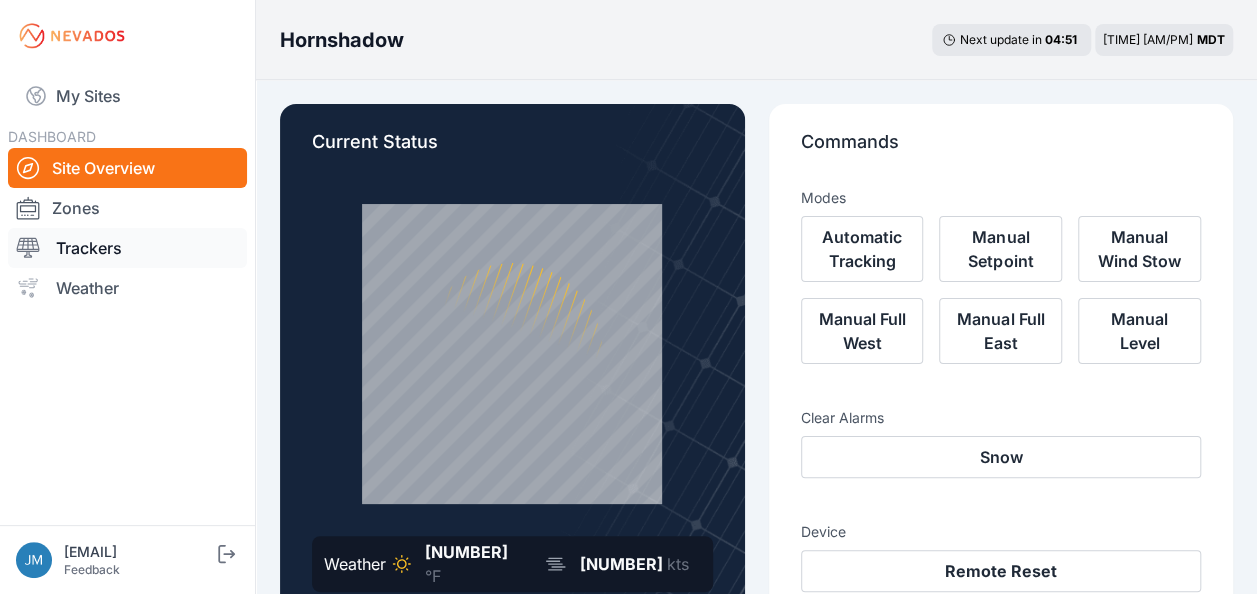 click on "Trackers" at bounding box center (127, 248) 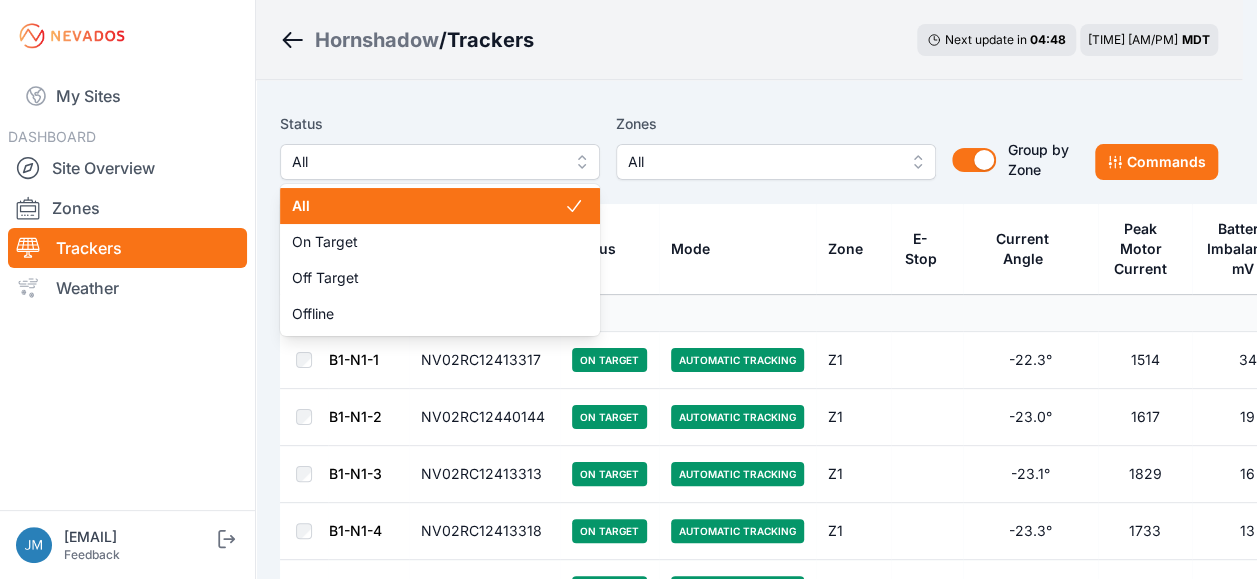 click on "All" at bounding box center [440, 162] 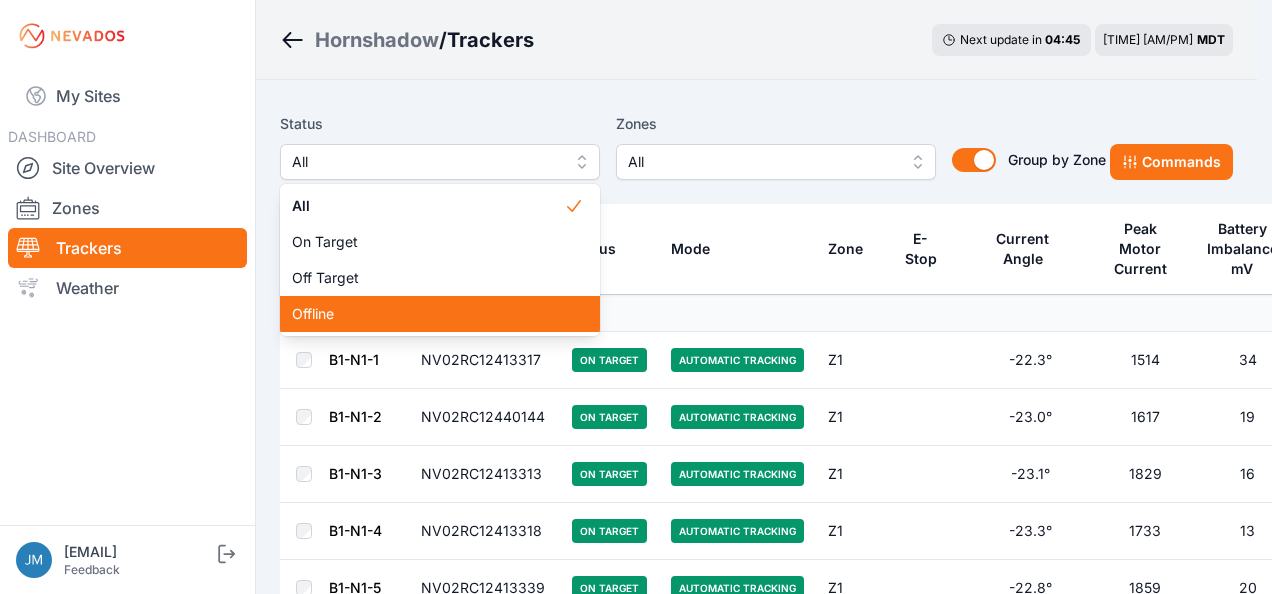 click on "Offline" at bounding box center (428, 314) 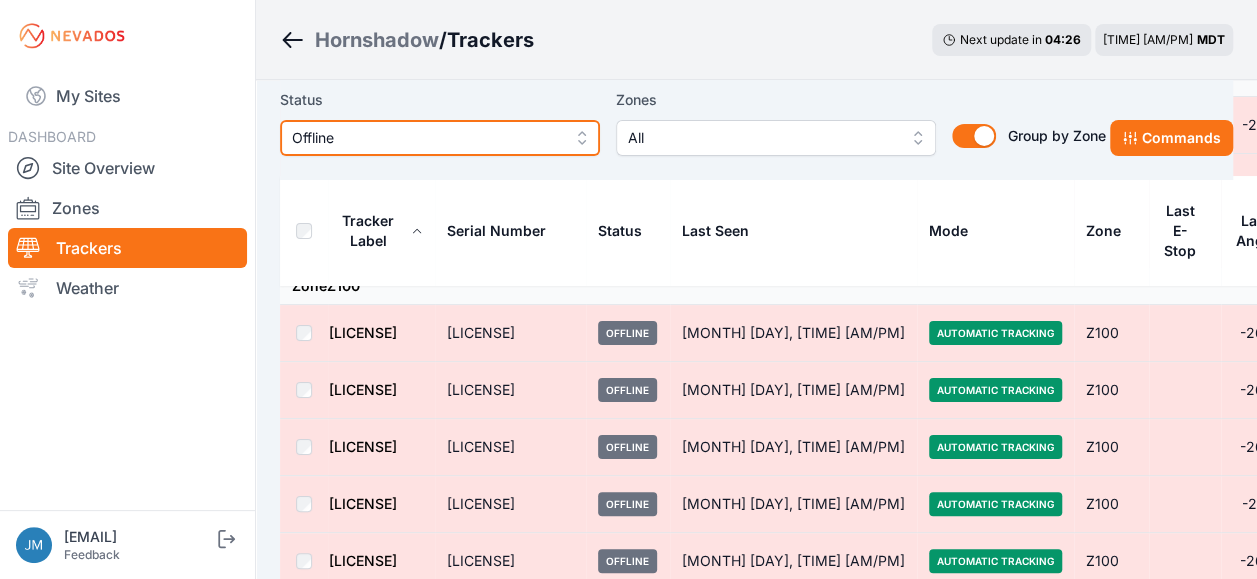 scroll, scrollTop: 11894, scrollLeft: 0, axis: vertical 